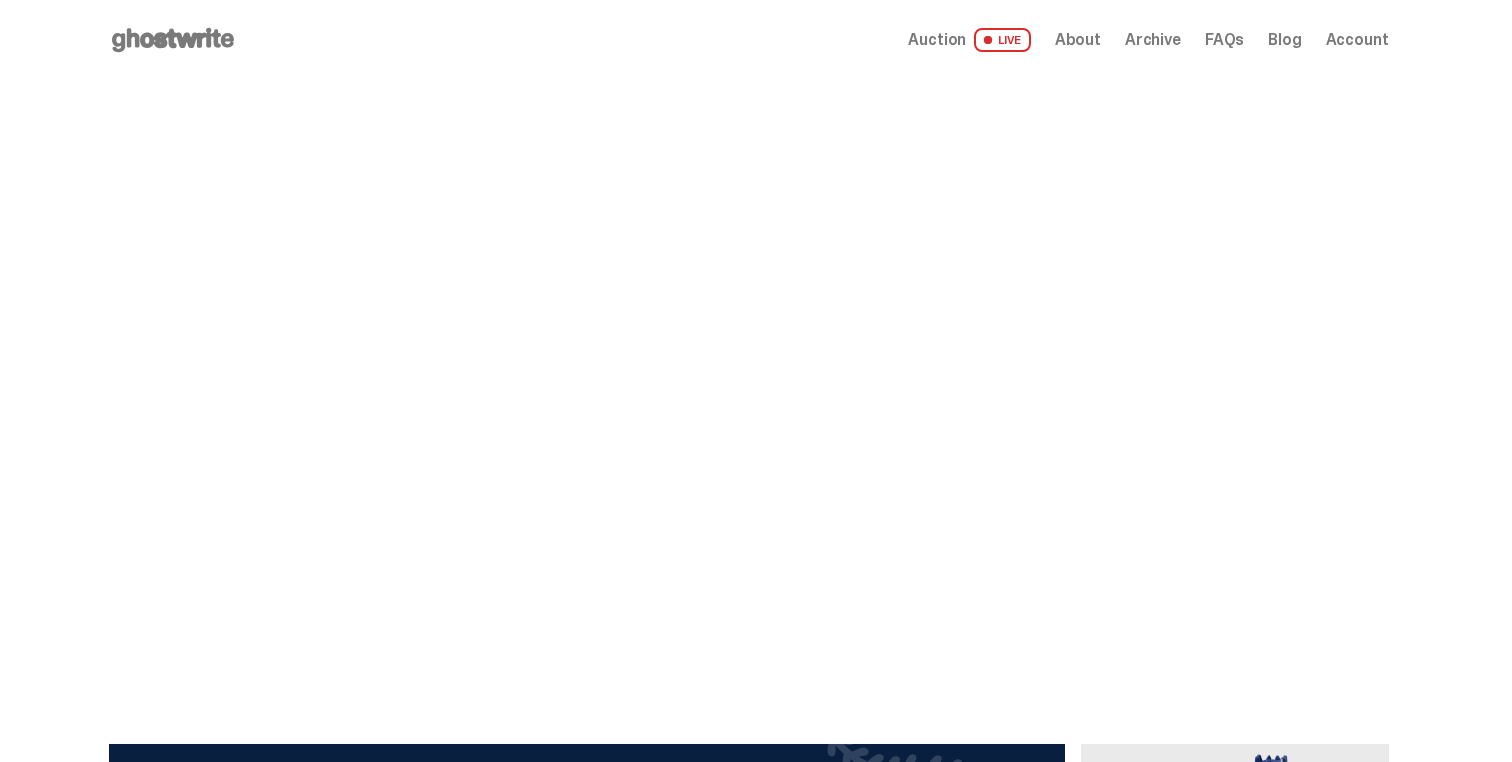 scroll, scrollTop: 0, scrollLeft: 0, axis: both 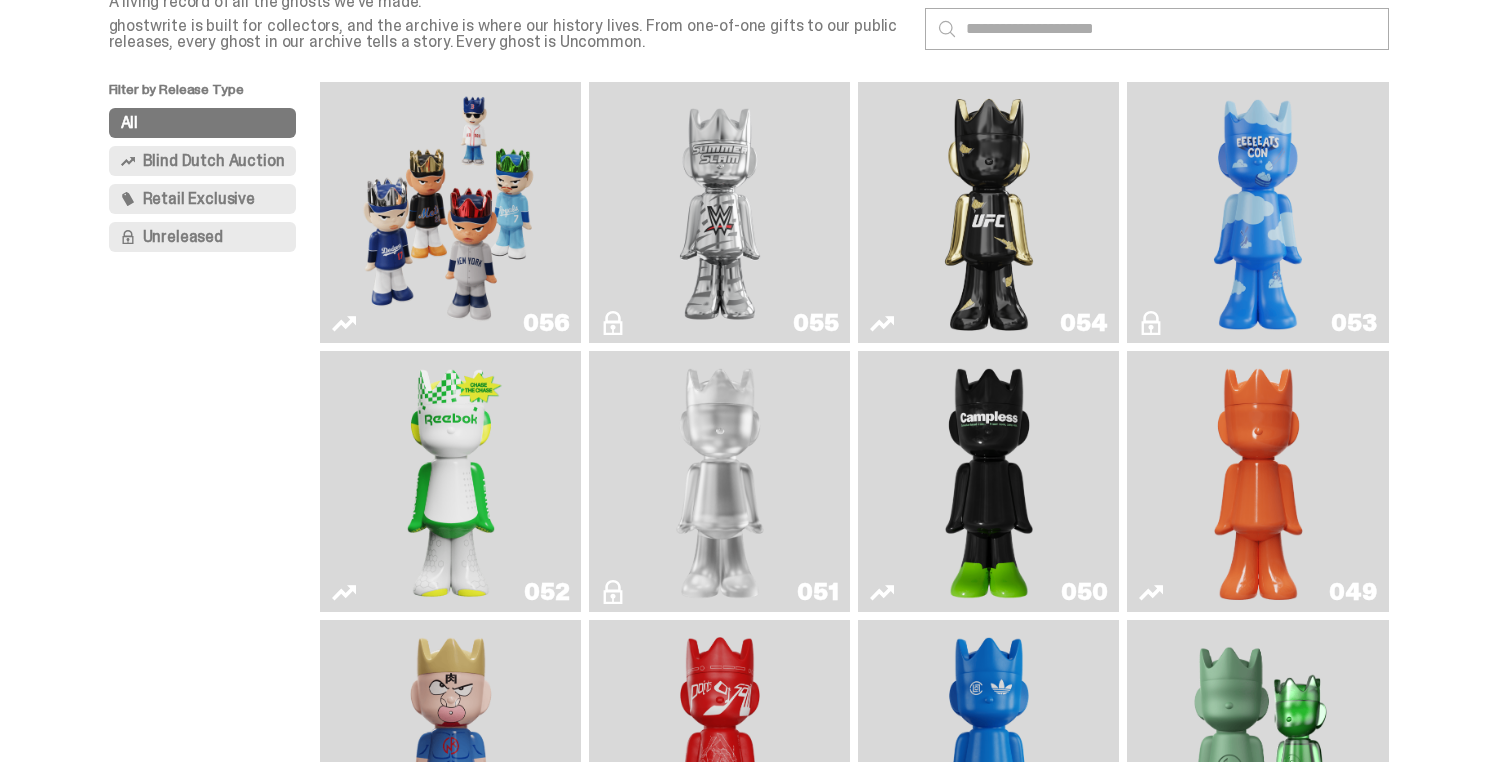 click at bounding box center [451, 212] 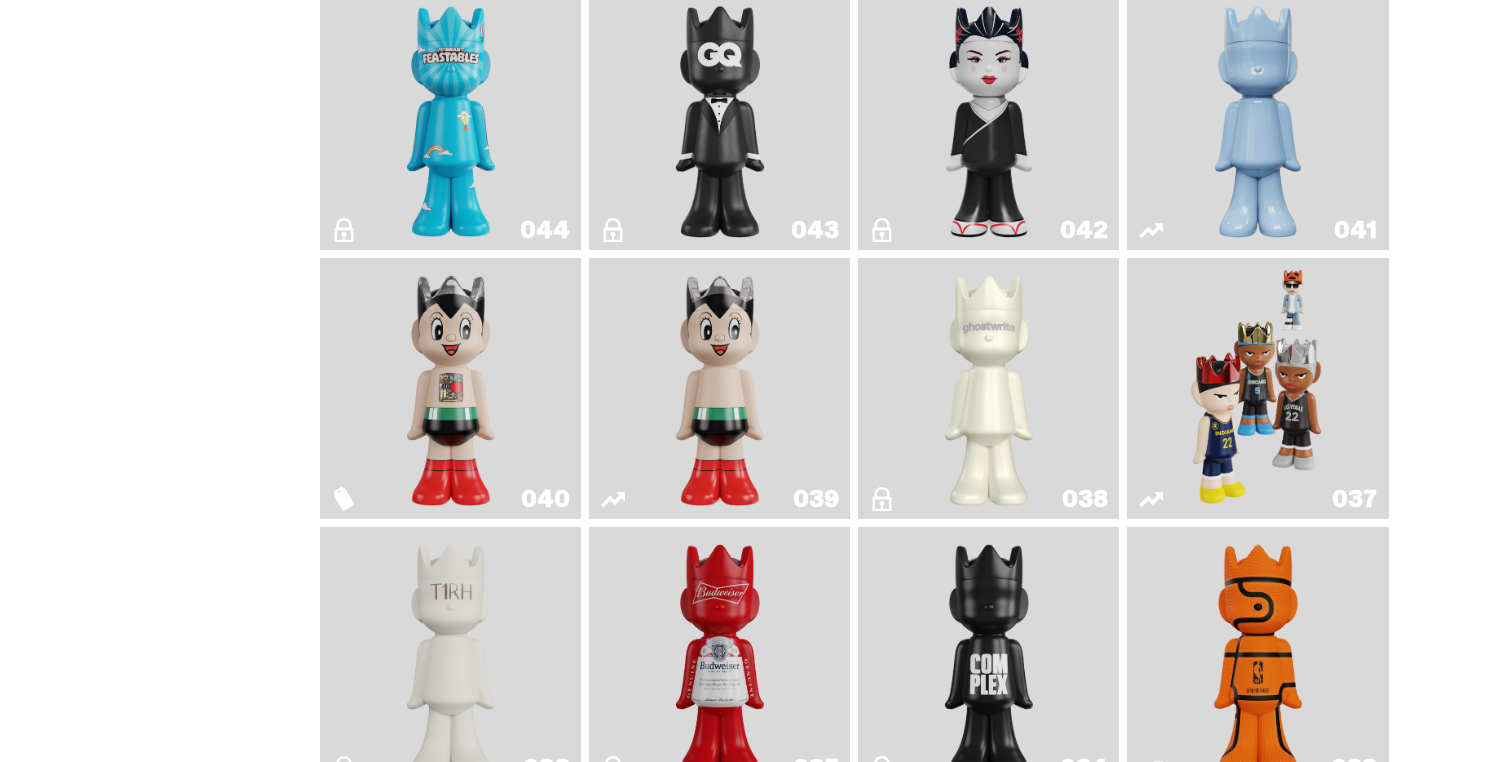 scroll, scrollTop: 1040, scrollLeft: 0, axis: vertical 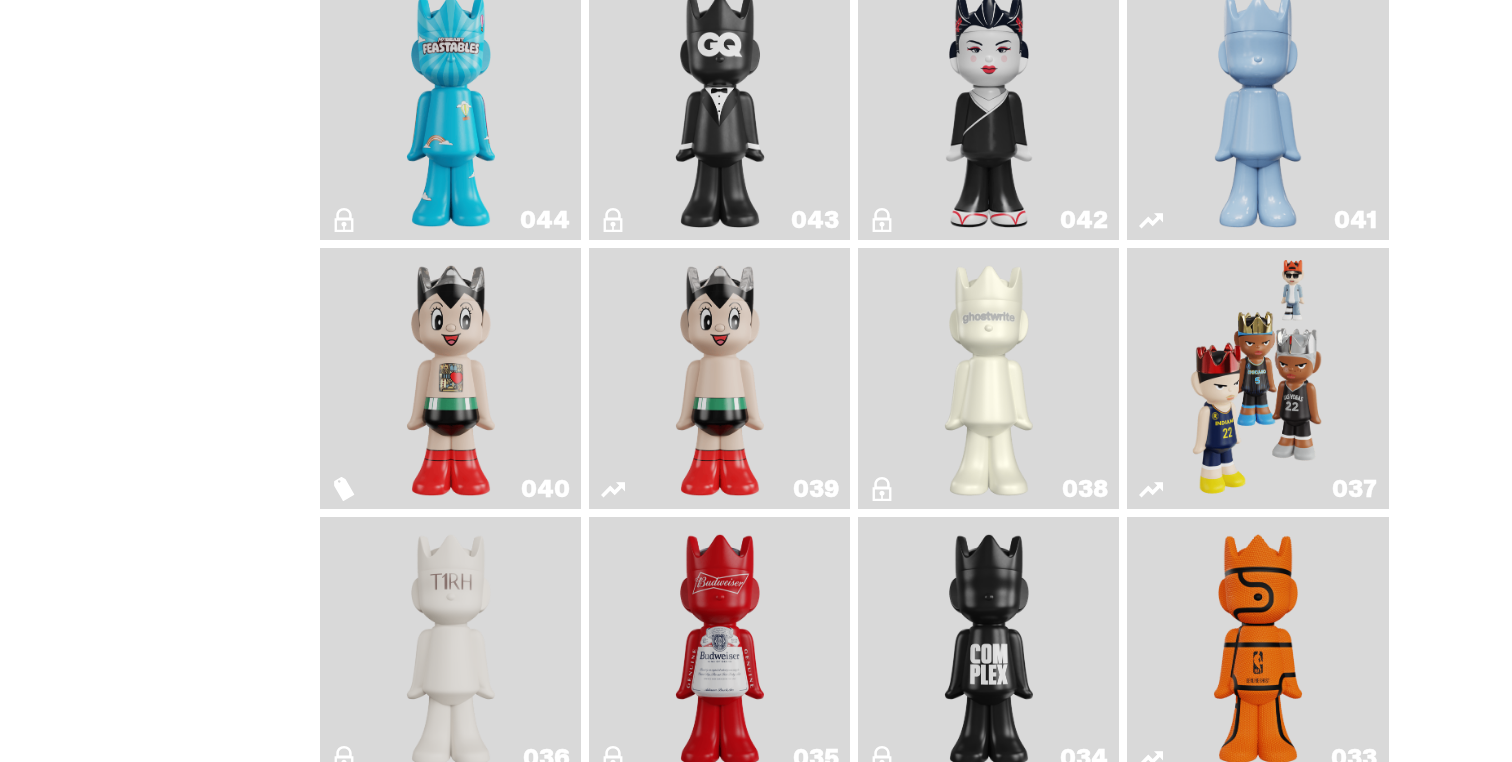 click at bounding box center [1258, 378] 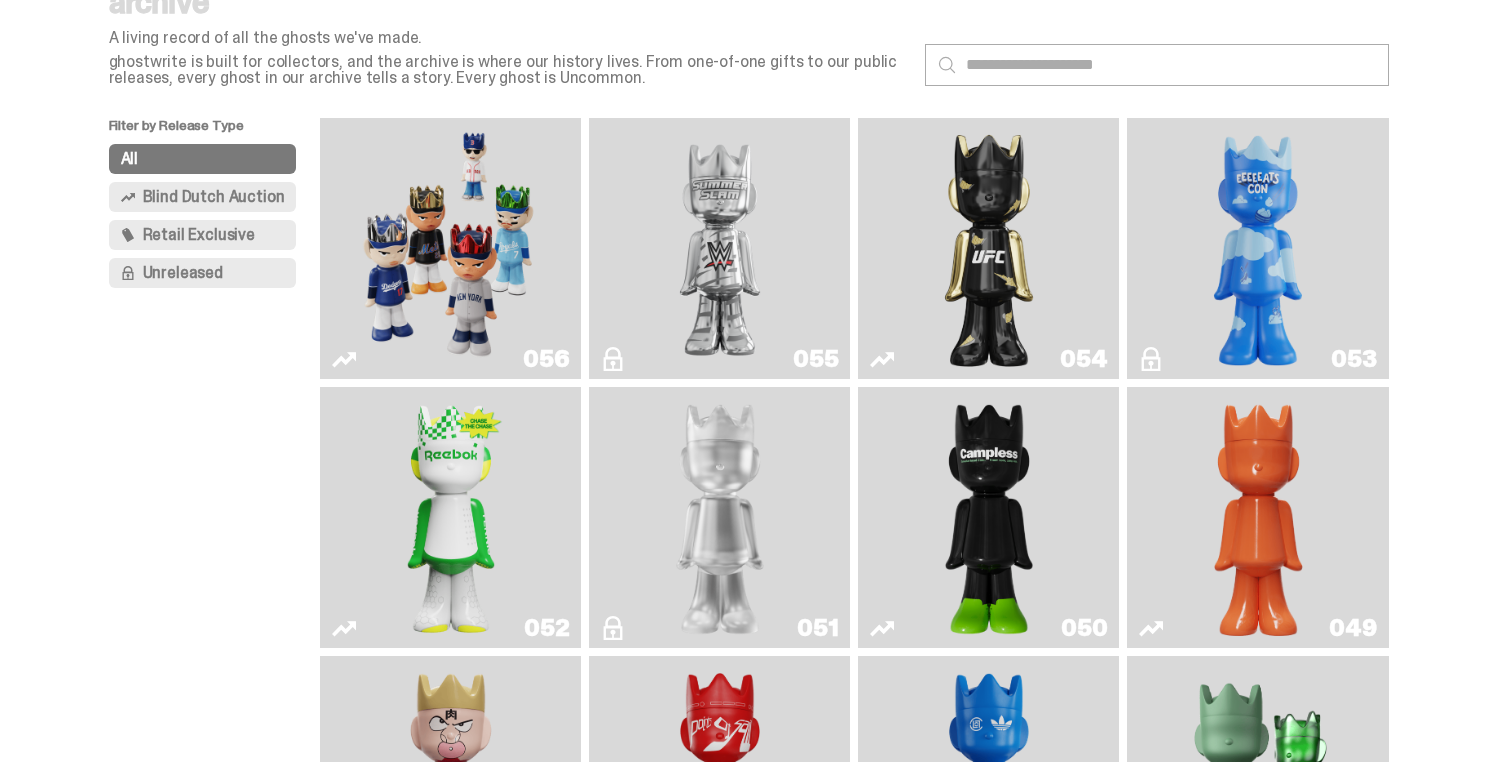 scroll, scrollTop: 38, scrollLeft: 0, axis: vertical 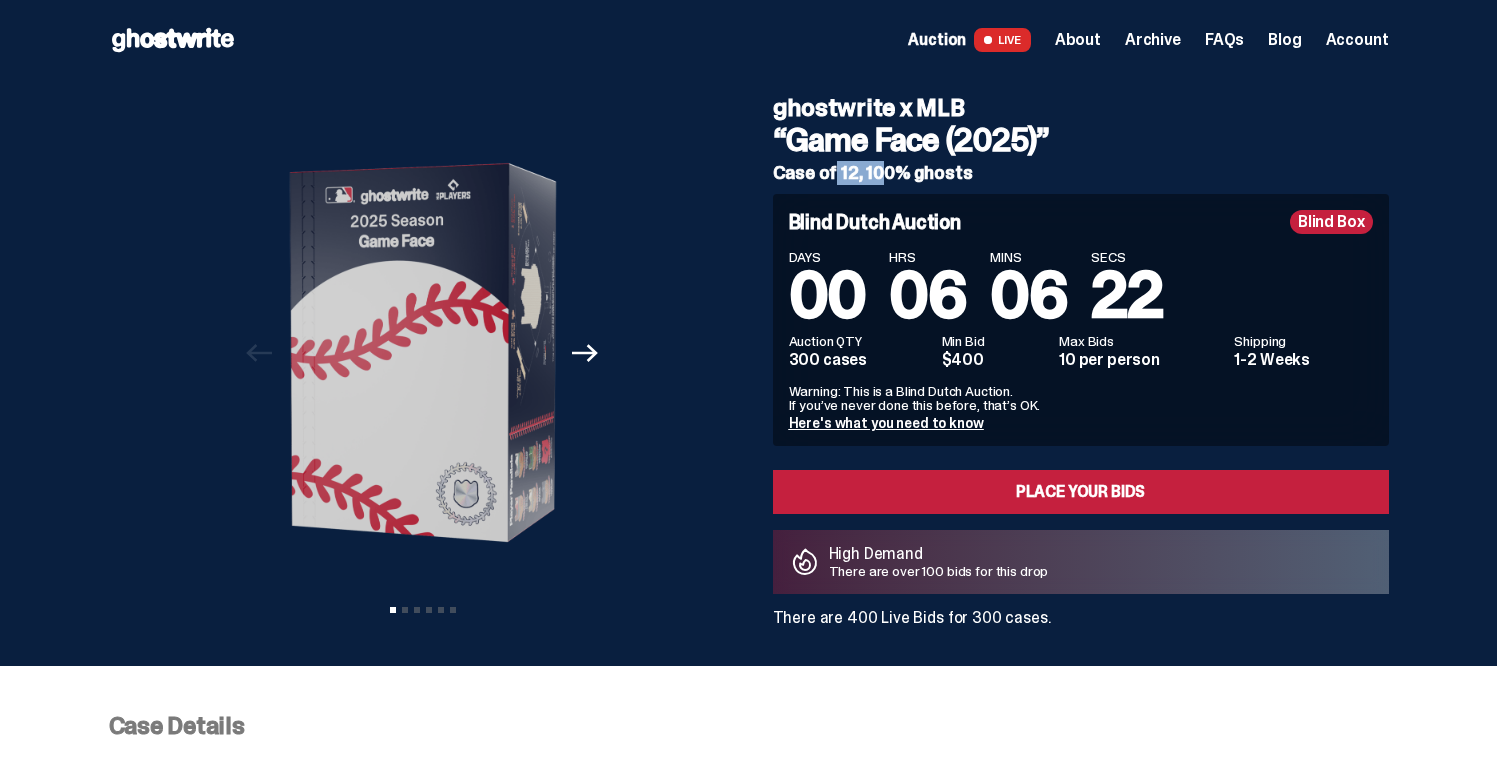 drag, startPoint x: 801, startPoint y: 166, endPoint x: 868, endPoint y: 168, distance: 67.02985 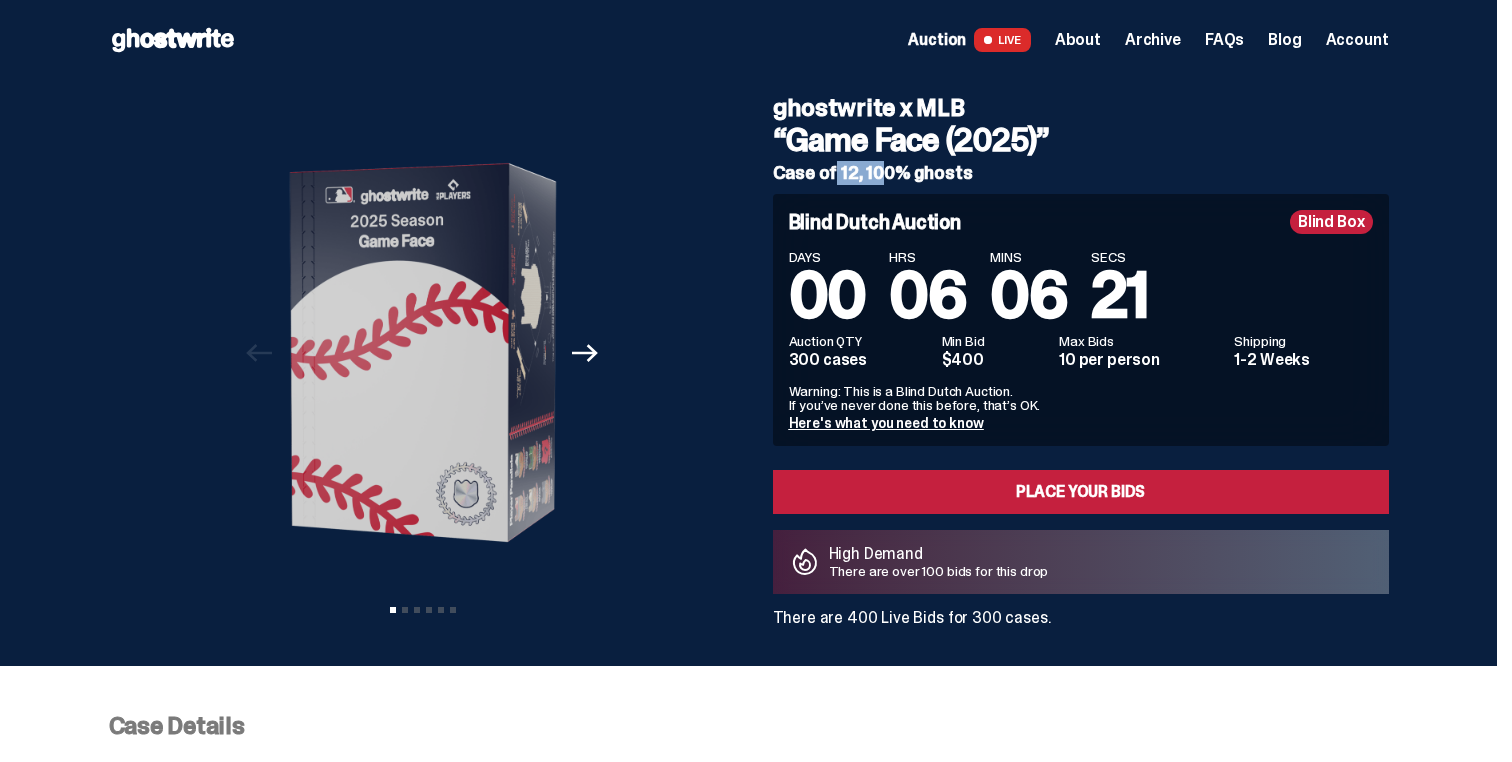 click on "Case of 12, 100% ghosts" at bounding box center [873, 173] 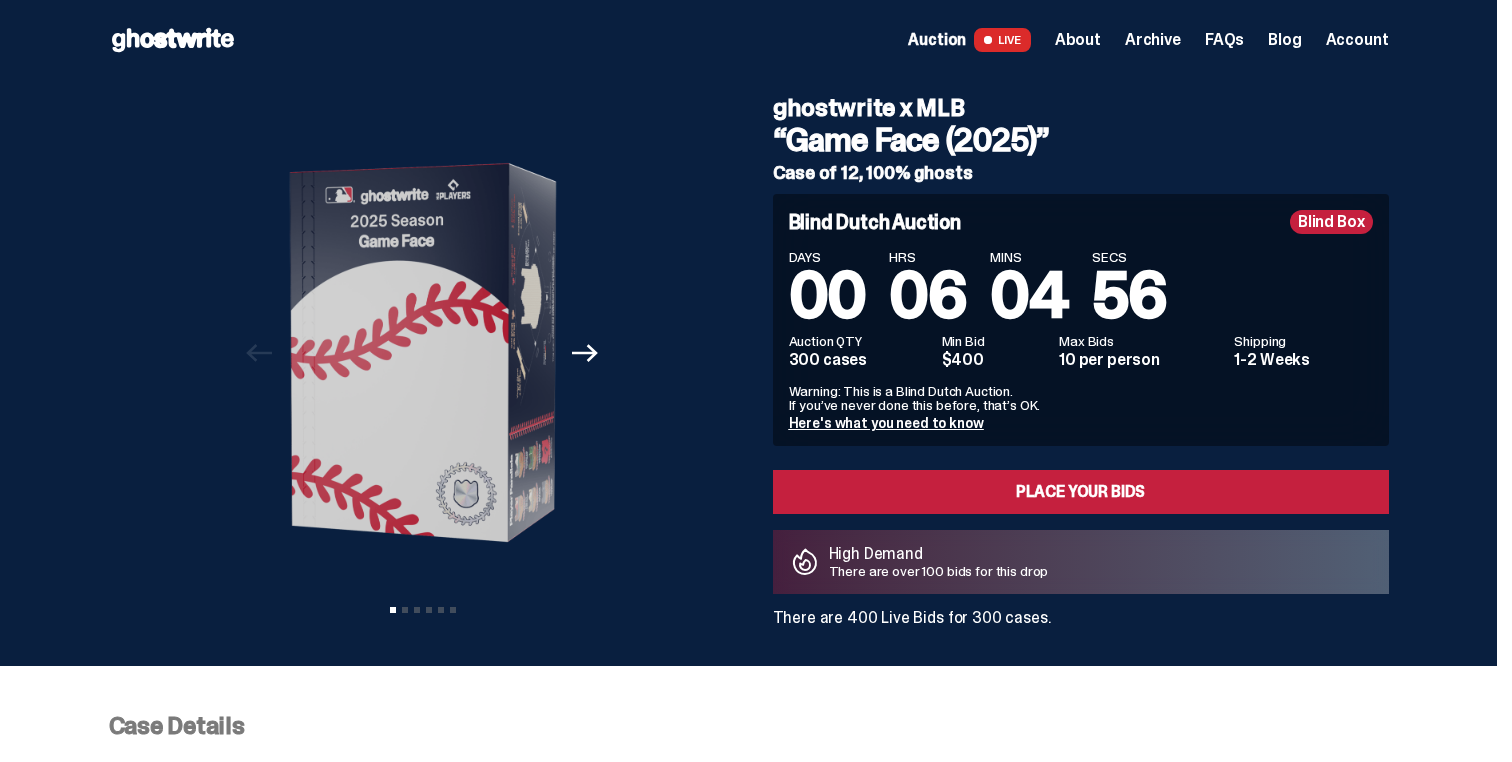 drag, startPoint x: 793, startPoint y: 170, endPoint x: 942, endPoint y: 175, distance: 149.08386 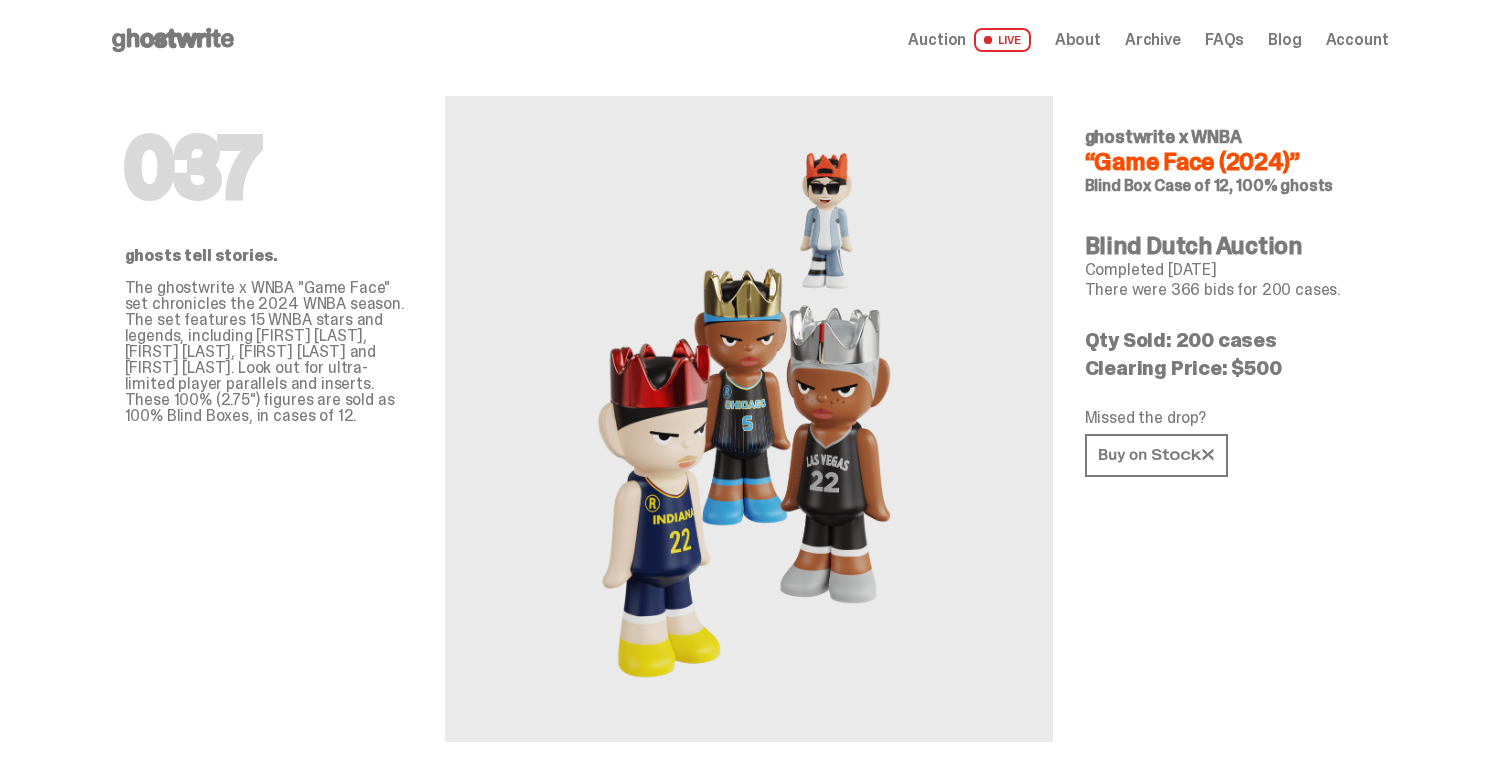 scroll, scrollTop: 0, scrollLeft: 0, axis: both 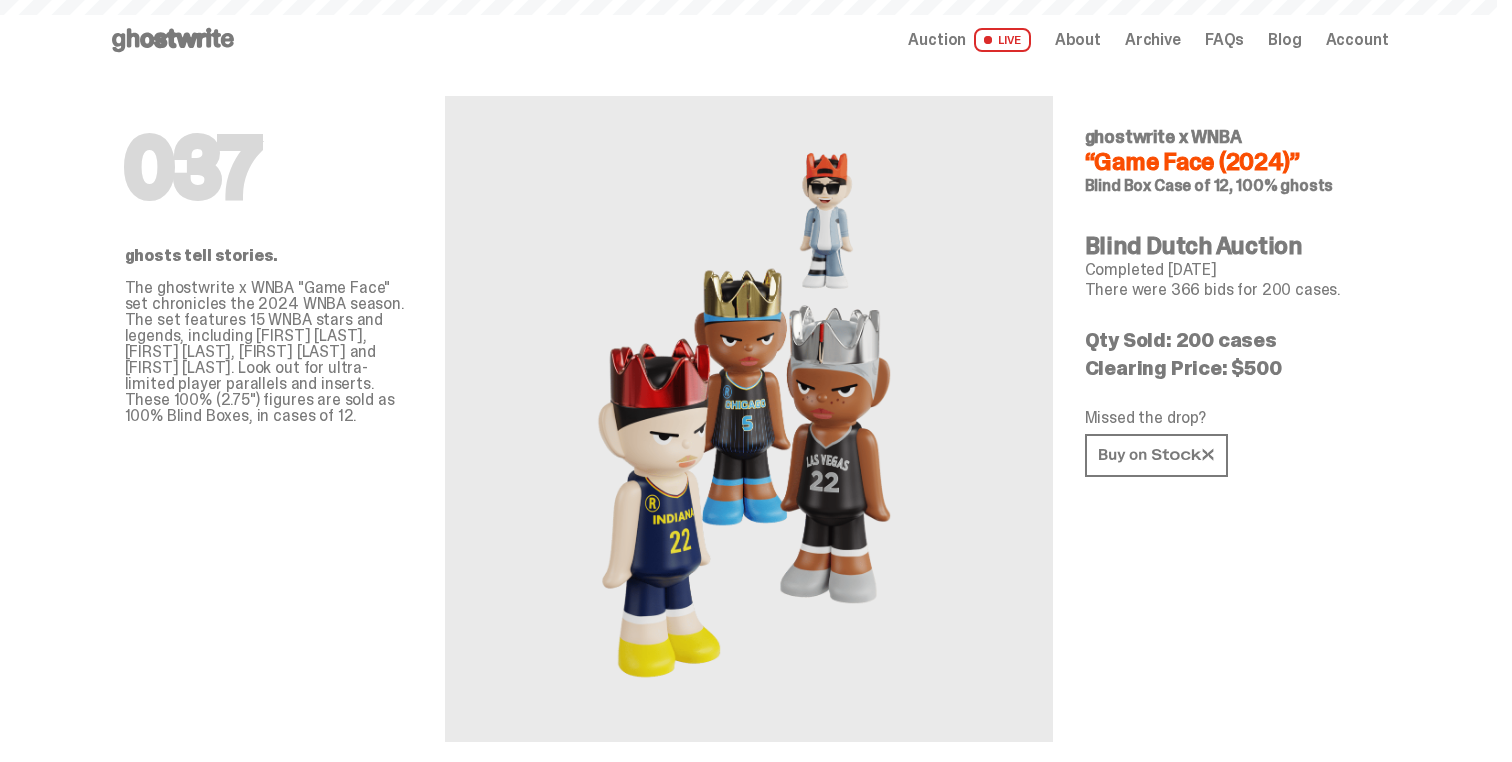 click on "There were 366 bids for 200 cases." at bounding box center (1229, 290) 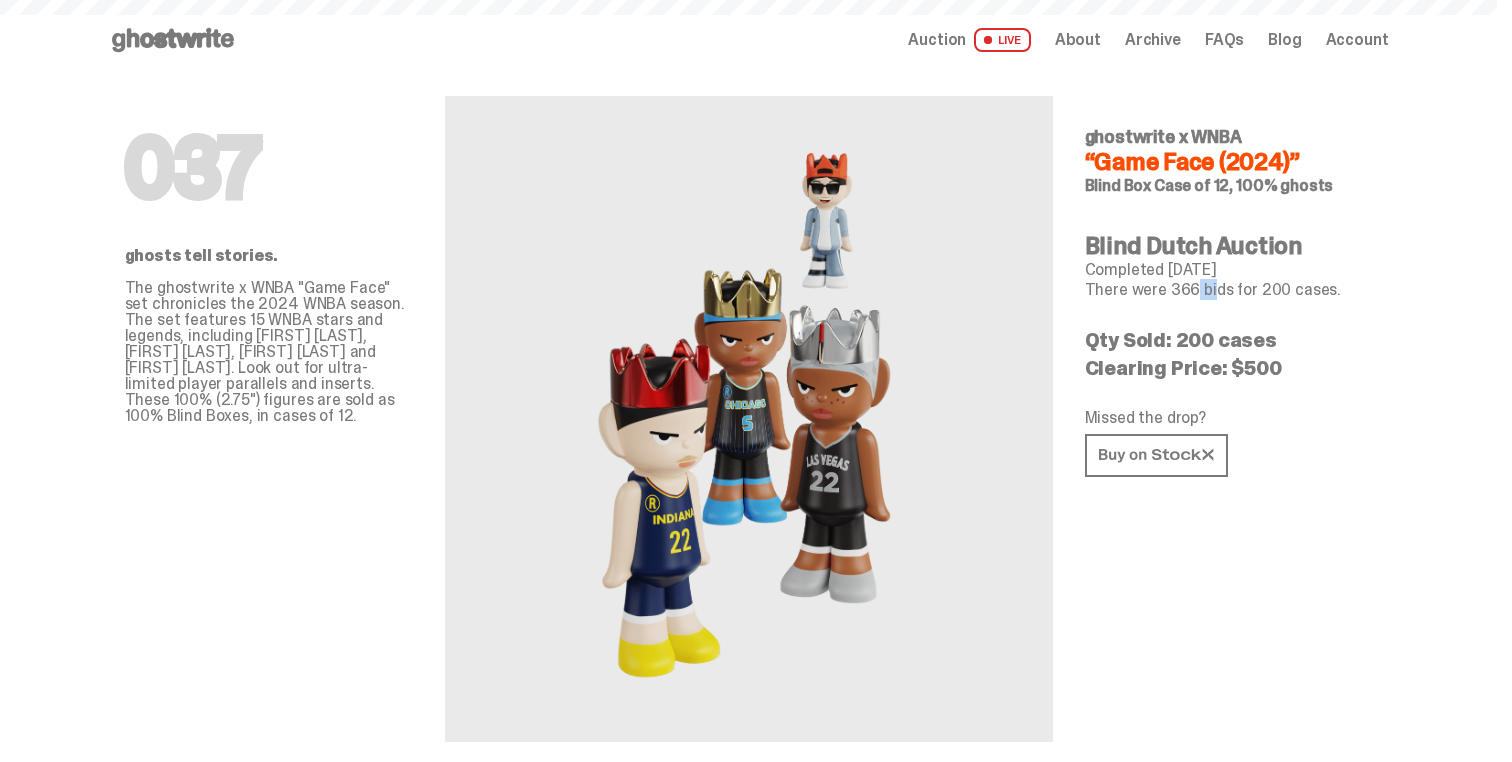 click on "There were 366 bids for 200 cases." at bounding box center (1229, 290) 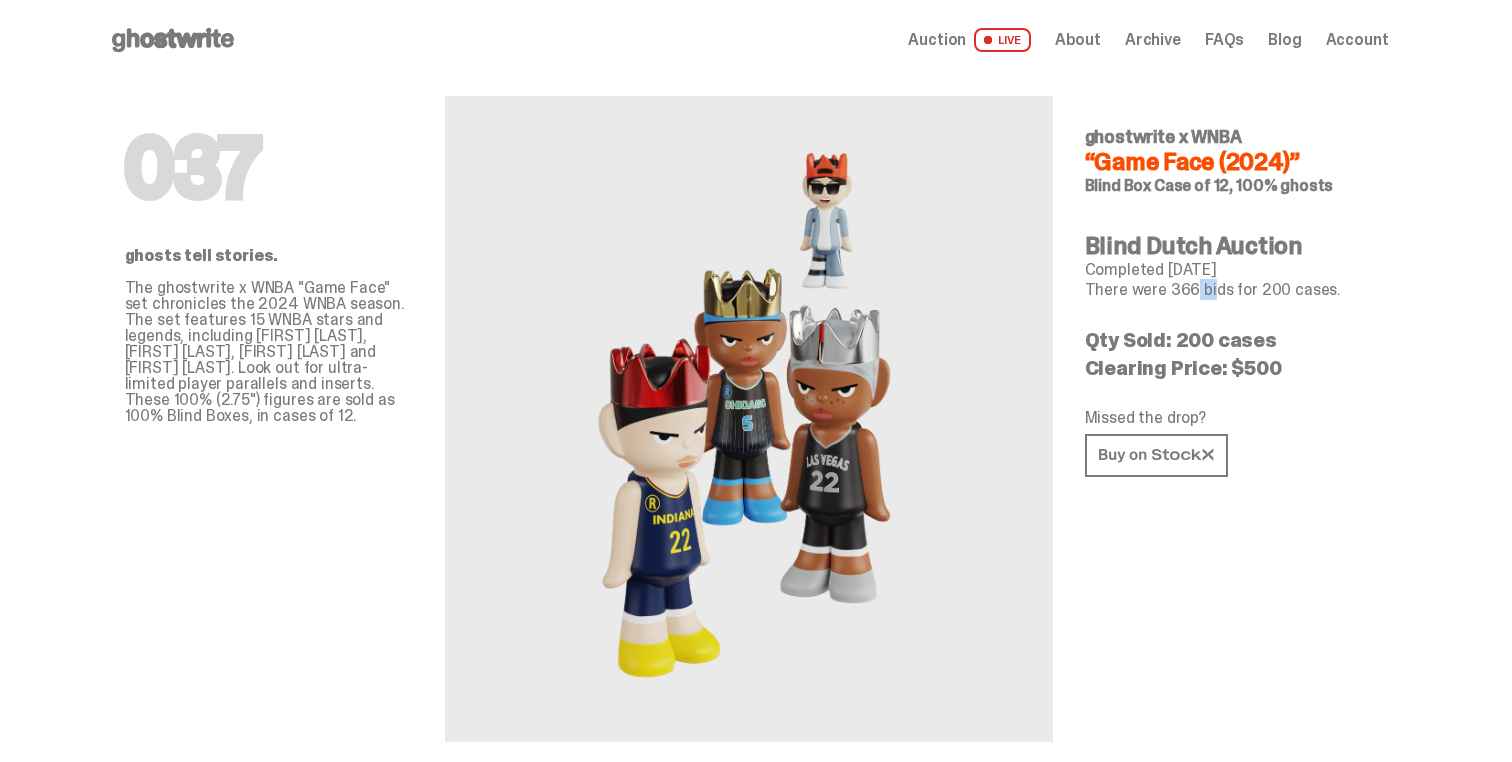 drag, startPoint x: 1102, startPoint y: 185, endPoint x: 1359, endPoint y: 181, distance: 257.03113 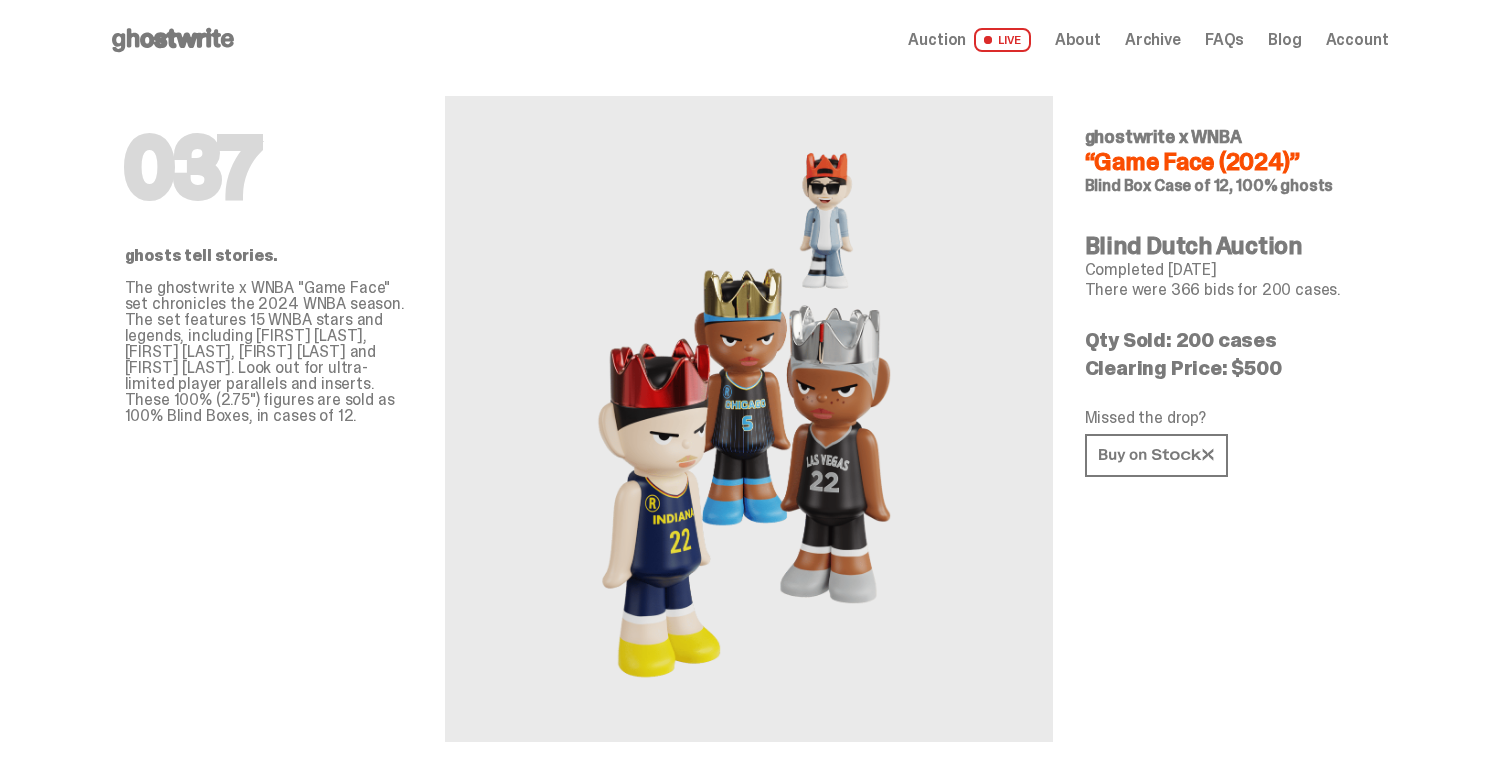 click on "037
ghostwrite x WNBA
“Game Face (2024)”
Blind Box
Case of 12, 100% ghosts
Blind Dutch Auction
Completed Dec 12, 2024
There were 366 bids for 200 cases.
Qty Sold: 200 cases
Clearing Price: $500
Missed the drop?
ghosts tell stories.
The ghostwrite x WNBA "Game Face" set chronicles the 2024 WNBA season. The set features 15 WNBA stars and legends, including Caitlin Clark, A'ja Wilson, Angel Reese and Lisa Leslie. Look out for ultra-limited player parallels and inserts. These 100% (2.75") figures are sold as 100% Blind Boxes, in cases of 12." at bounding box center (1229, 411) 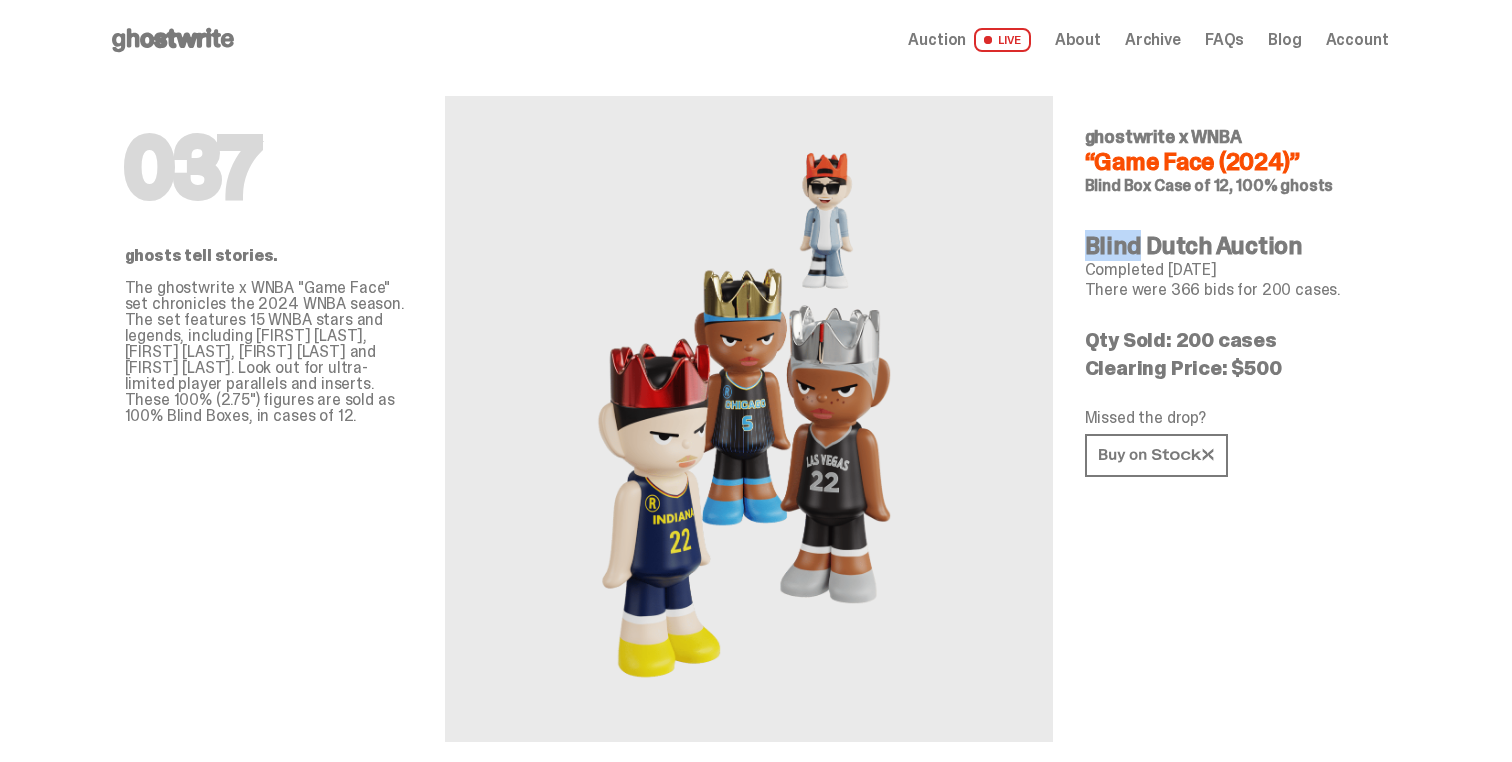 click on "037
ghostwrite x WNBA
“Game Face (2024)”
Blind Box
Case of 12, 100% ghosts
Blind Dutch Auction
Completed Dec 12, 2024
There were 366 bids for 200 cases.
Qty Sold: 200 cases
Clearing Price: $500
Missed the drop?
ghosts tell stories.
The ghostwrite x WNBA "Game Face" set chronicles the 2024 WNBA season. The set features 15 WNBA stars and legends, including Caitlin Clark, A'ja Wilson, Angel Reese and Lisa Leslie. Look out for ultra-limited player parallels and inserts. These 100% (2.75") figures are sold as 100% Blind Boxes, in cases of 12." at bounding box center (1229, 411) 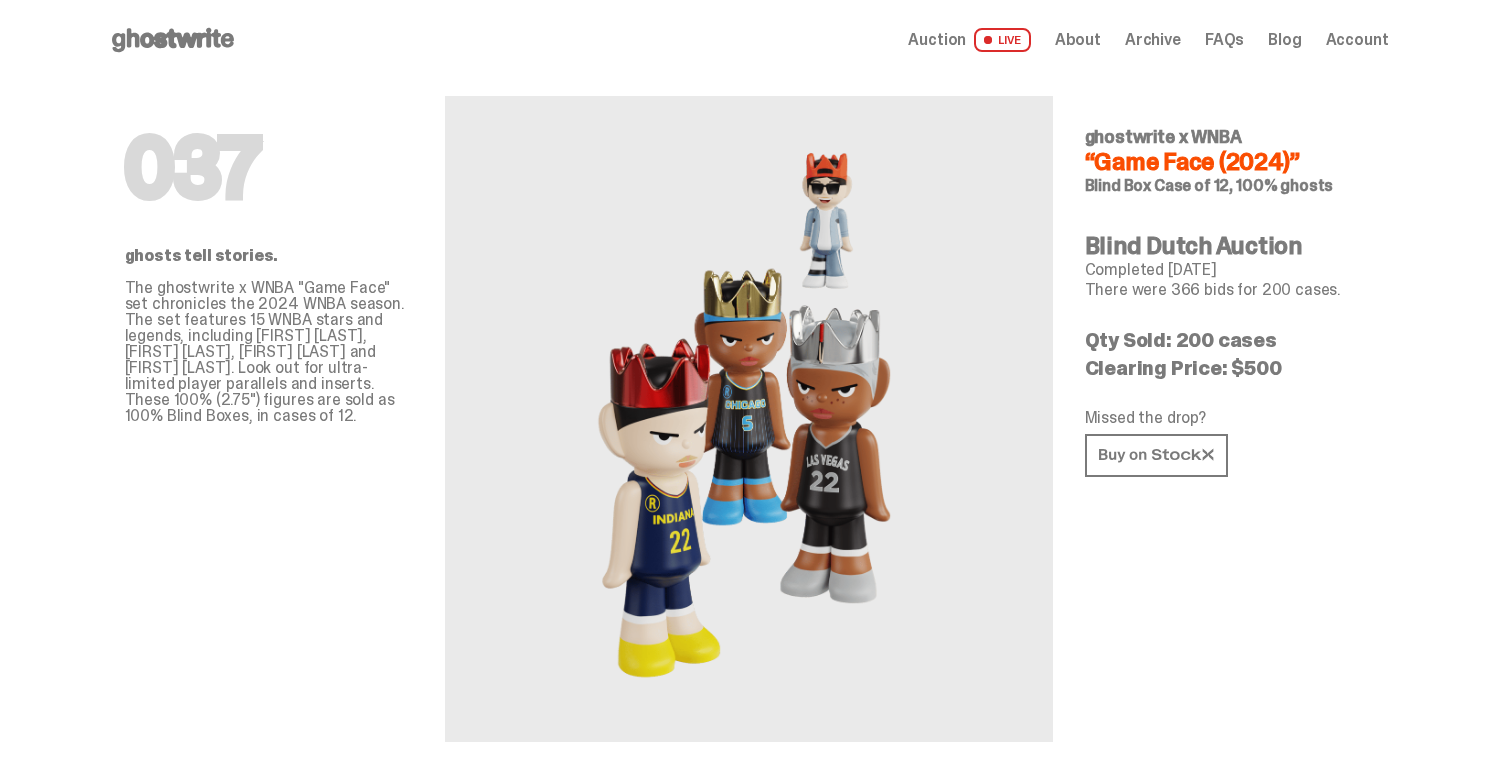 click on "Case of 12, 100% ghosts" at bounding box center [1243, 185] 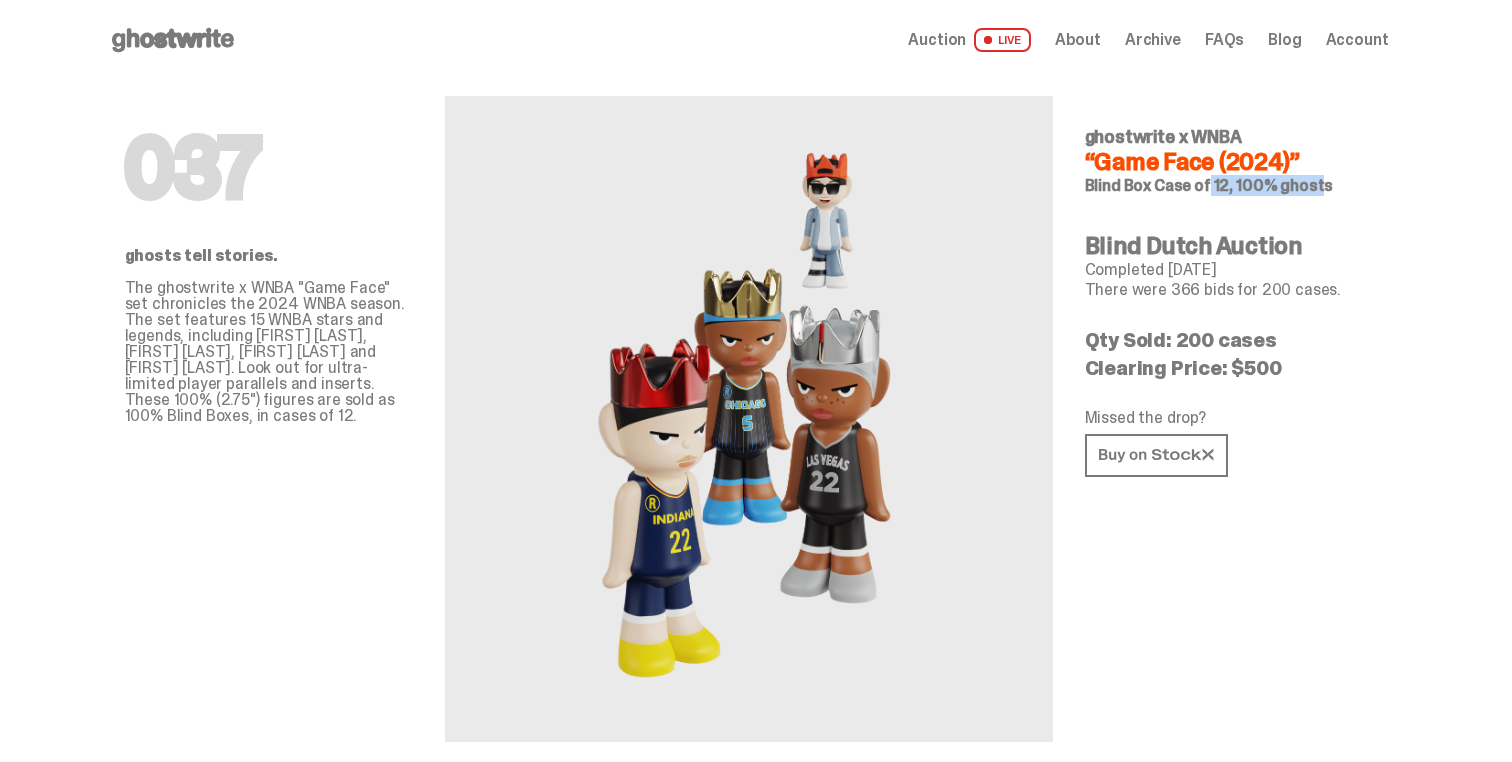 drag, startPoint x: 1163, startPoint y: 196, endPoint x: 1265, endPoint y: 196, distance: 102 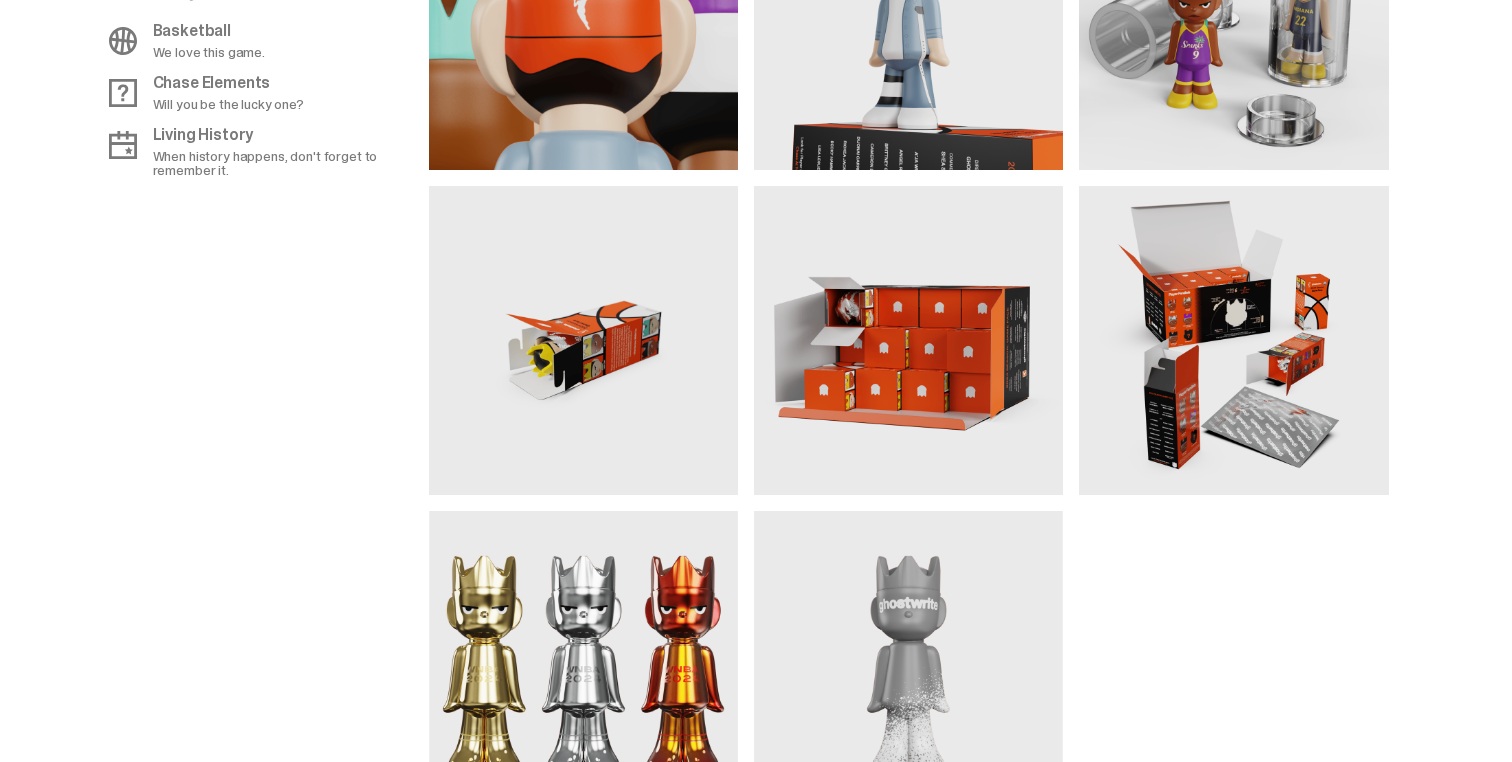 scroll, scrollTop: 1379, scrollLeft: 0, axis: vertical 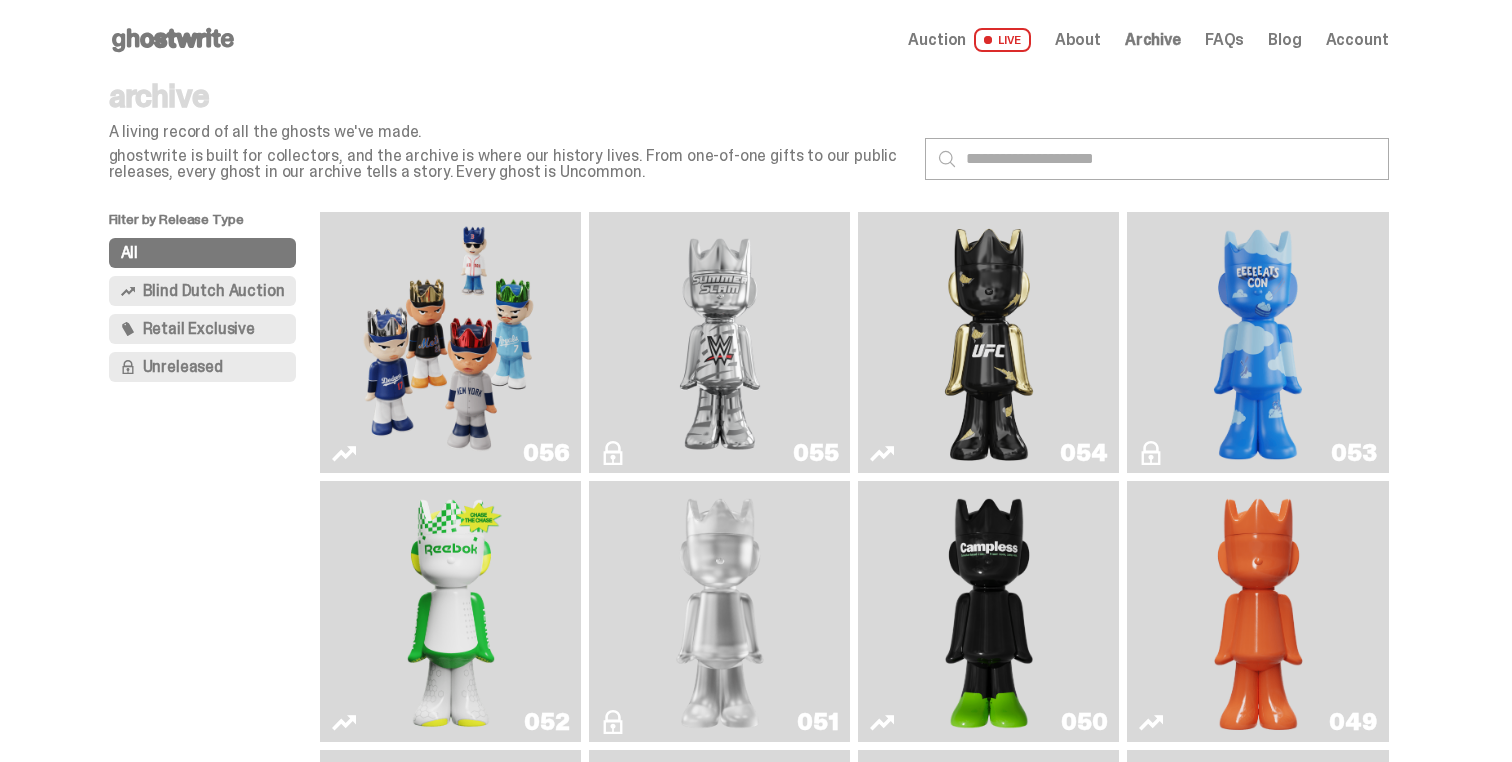 click on "Archive" at bounding box center [1153, 40] 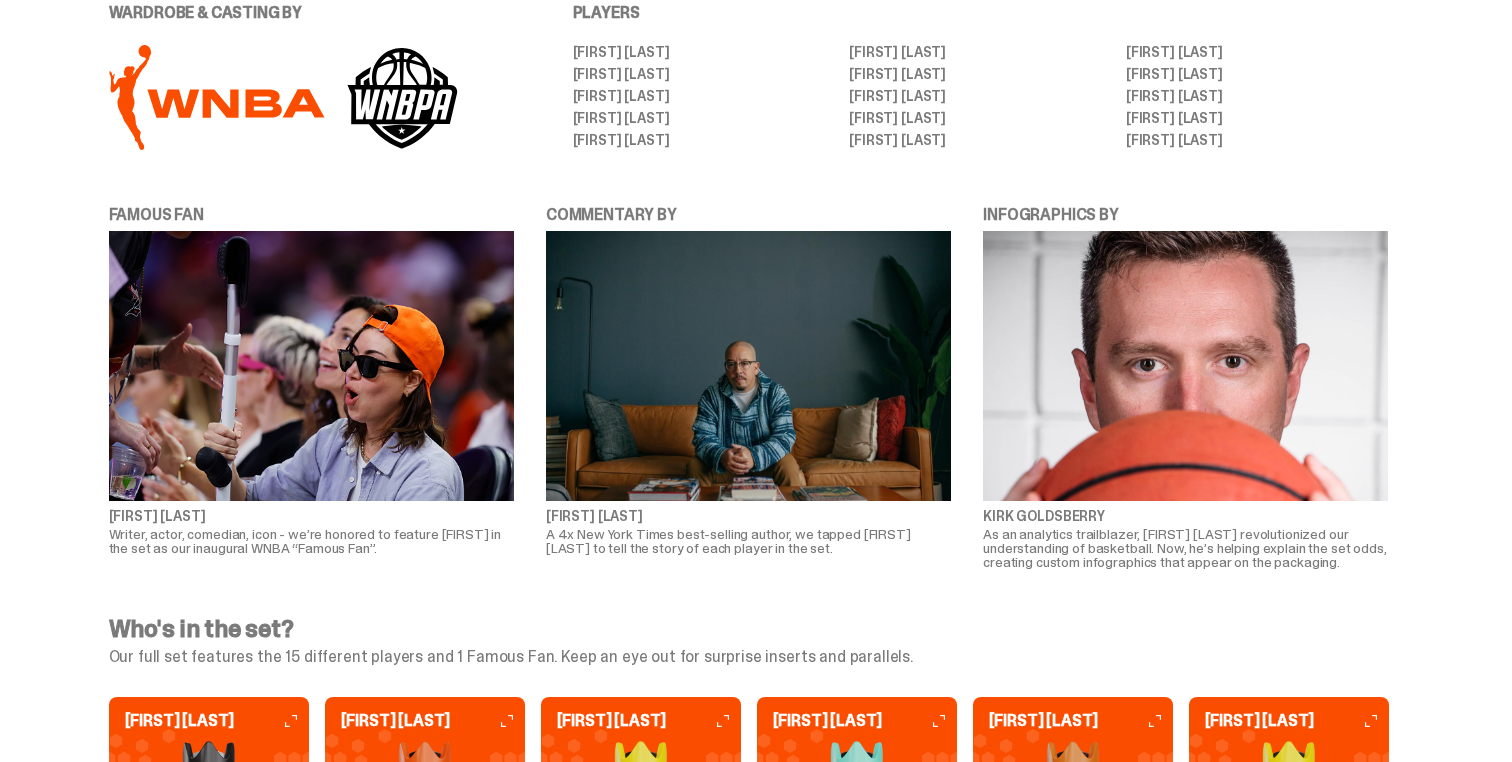 scroll, scrollTop: 3703, scrollLeft: 0, axis: vertical 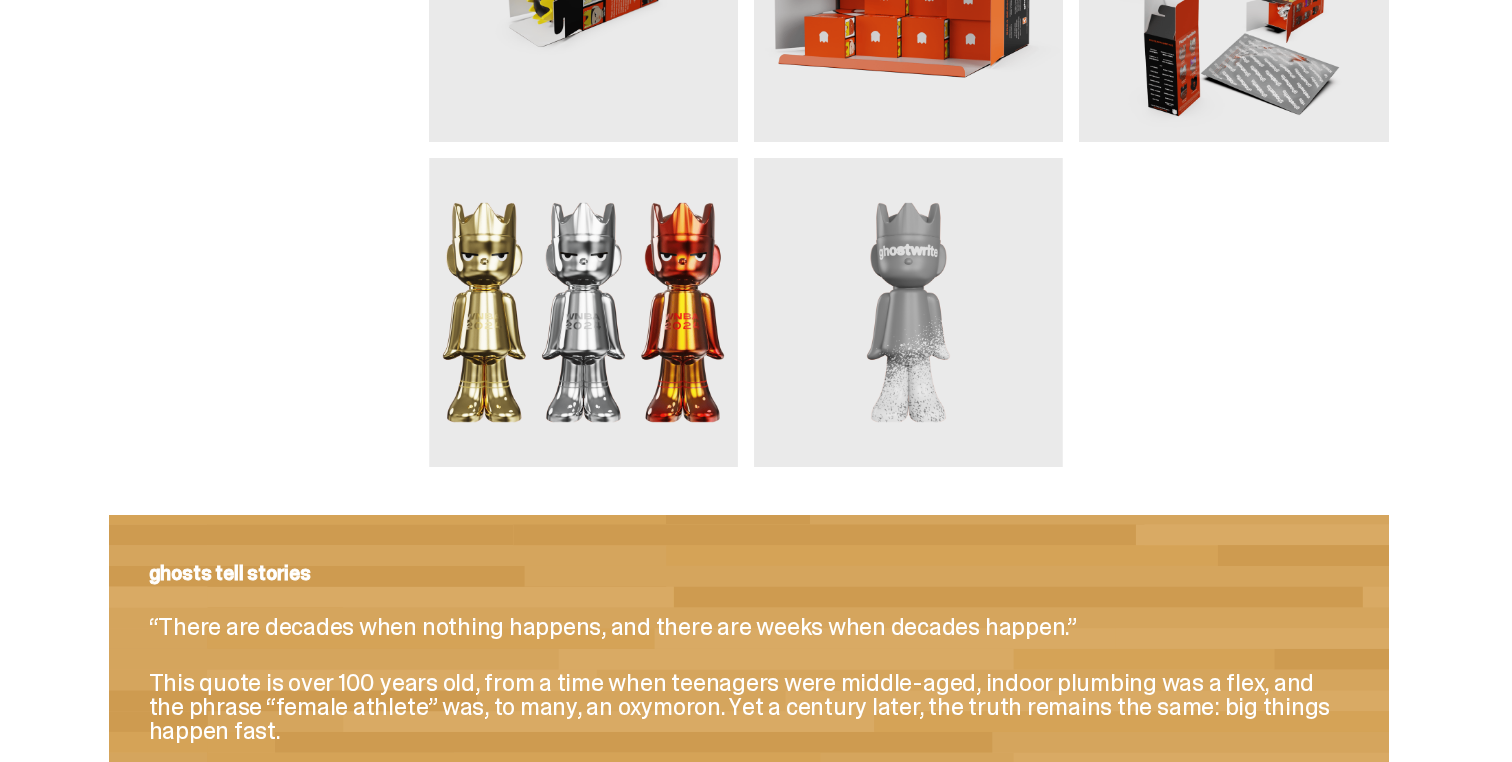 click at bounding box center (908, 312) 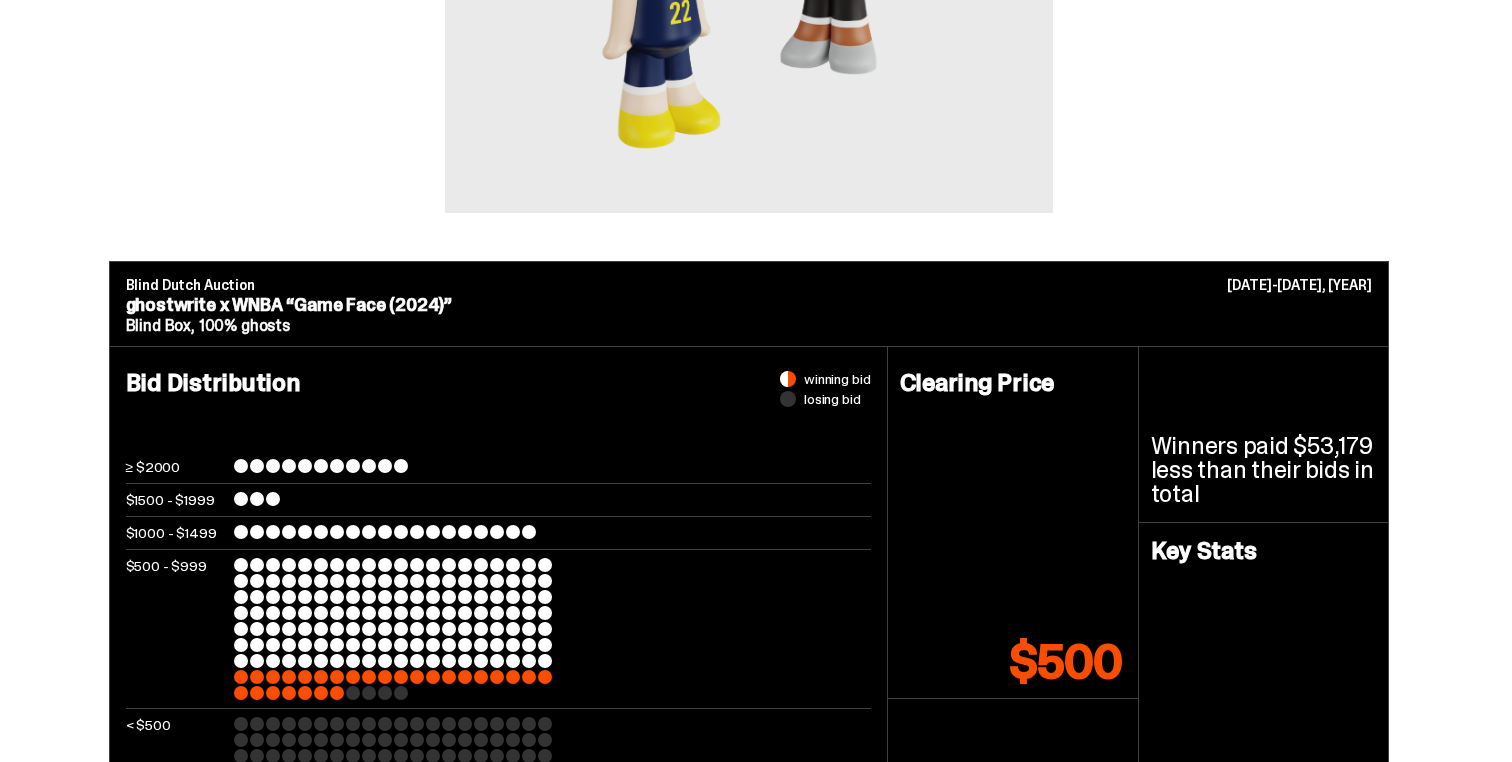 scroll, scrollTop: 0, scrollLeft: 0, axis: both 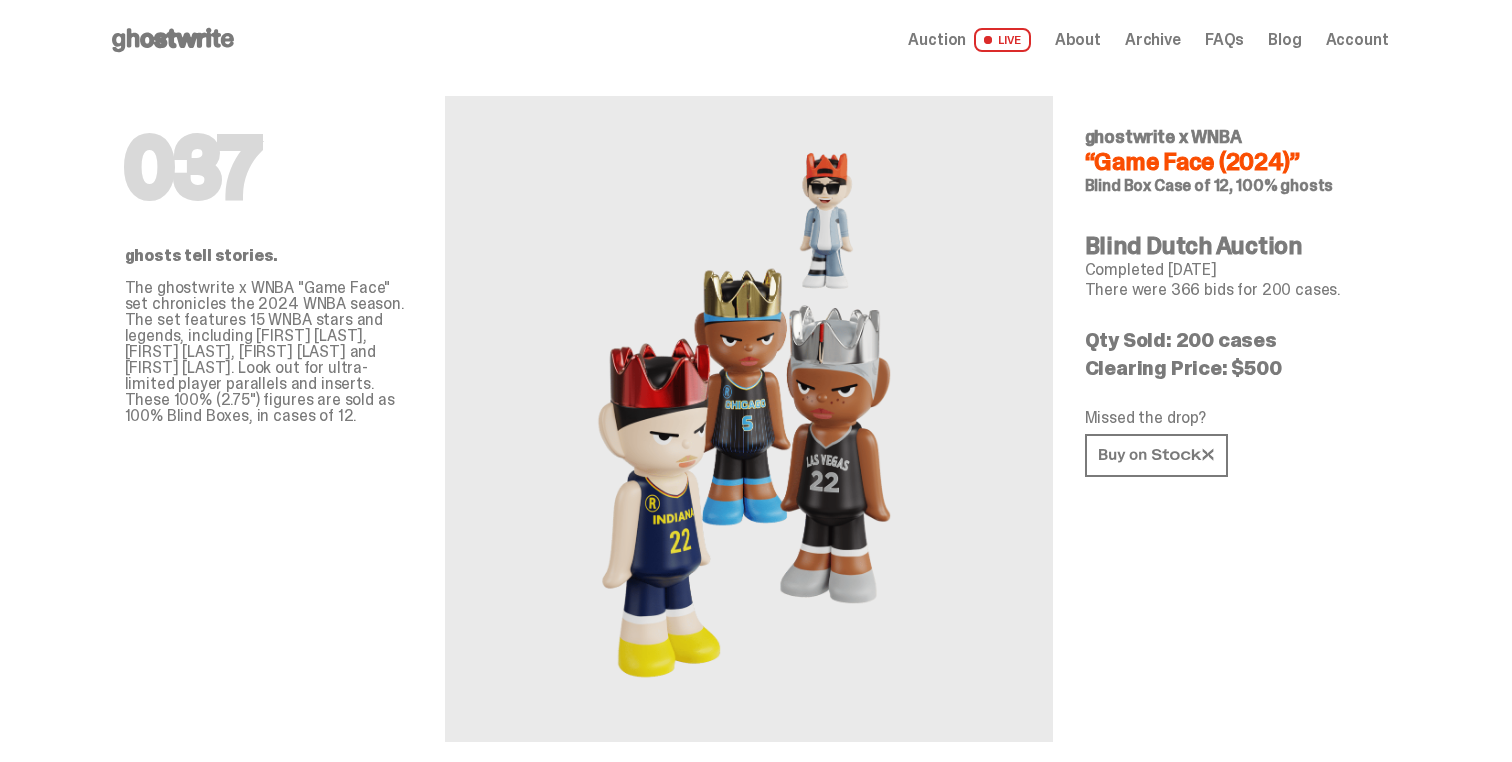 click on "Archive" at bounding box center (1153, 40) 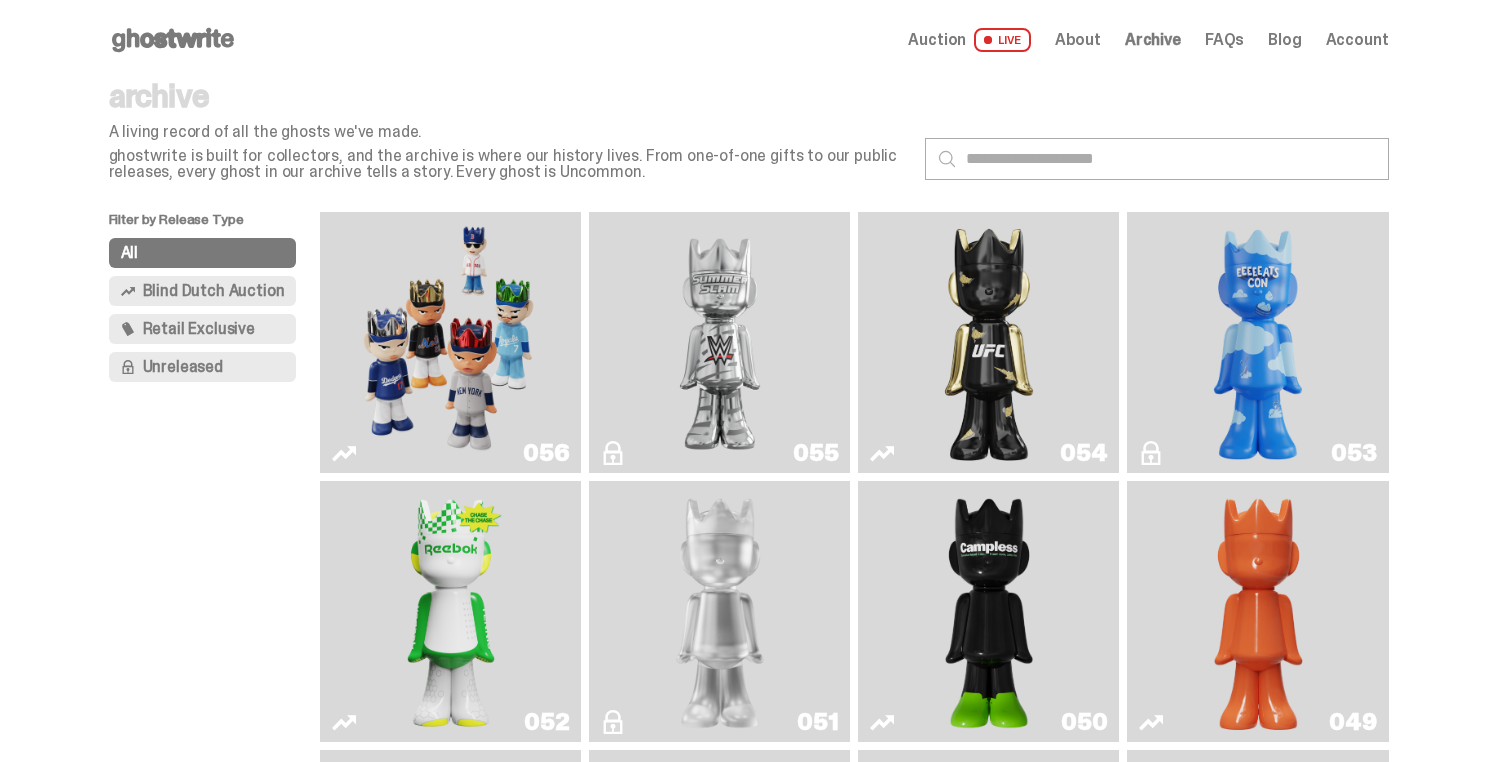 click at bounding box center (451, 342) 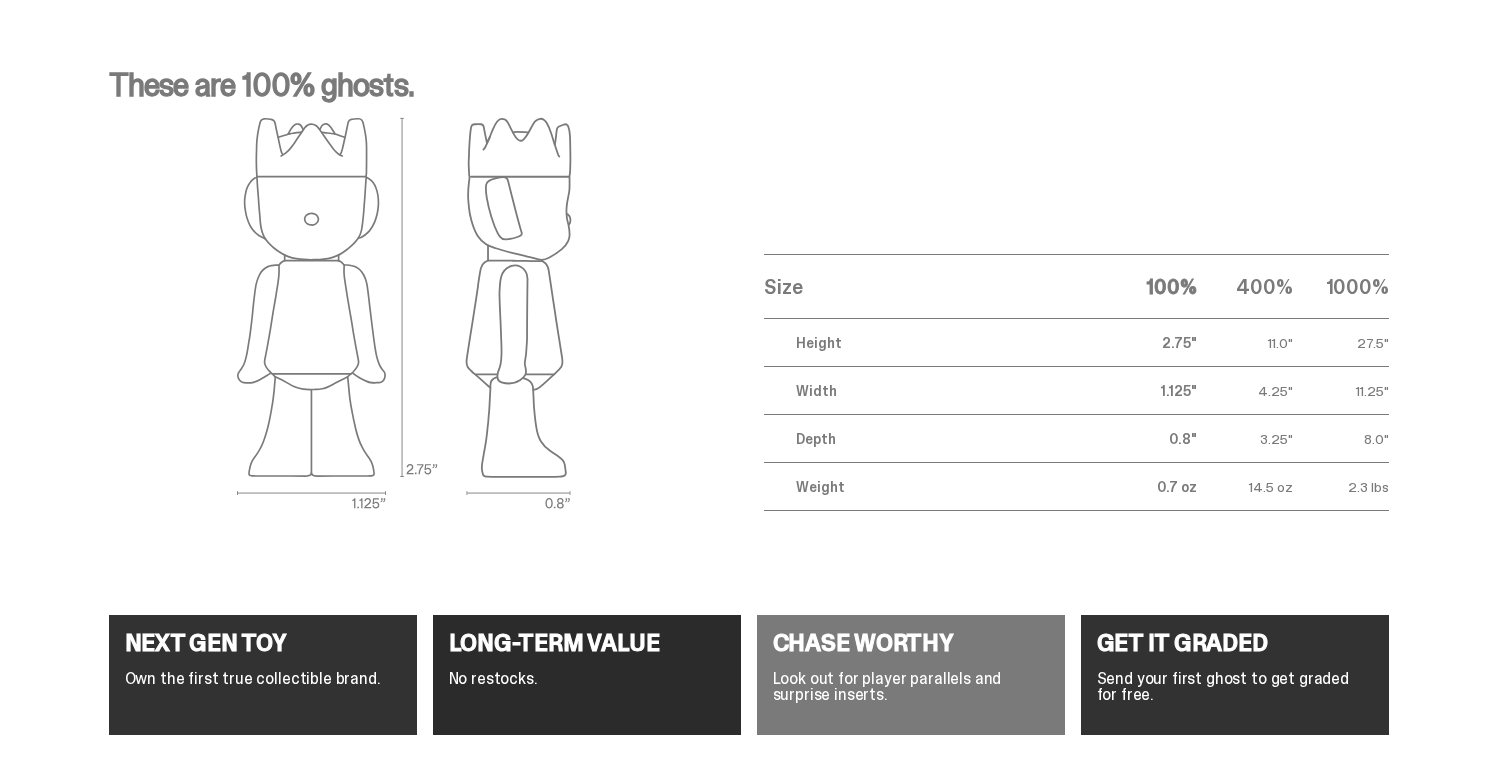 scroll, scrollTop: 7435, scrollLeft: 0, axis: vertical 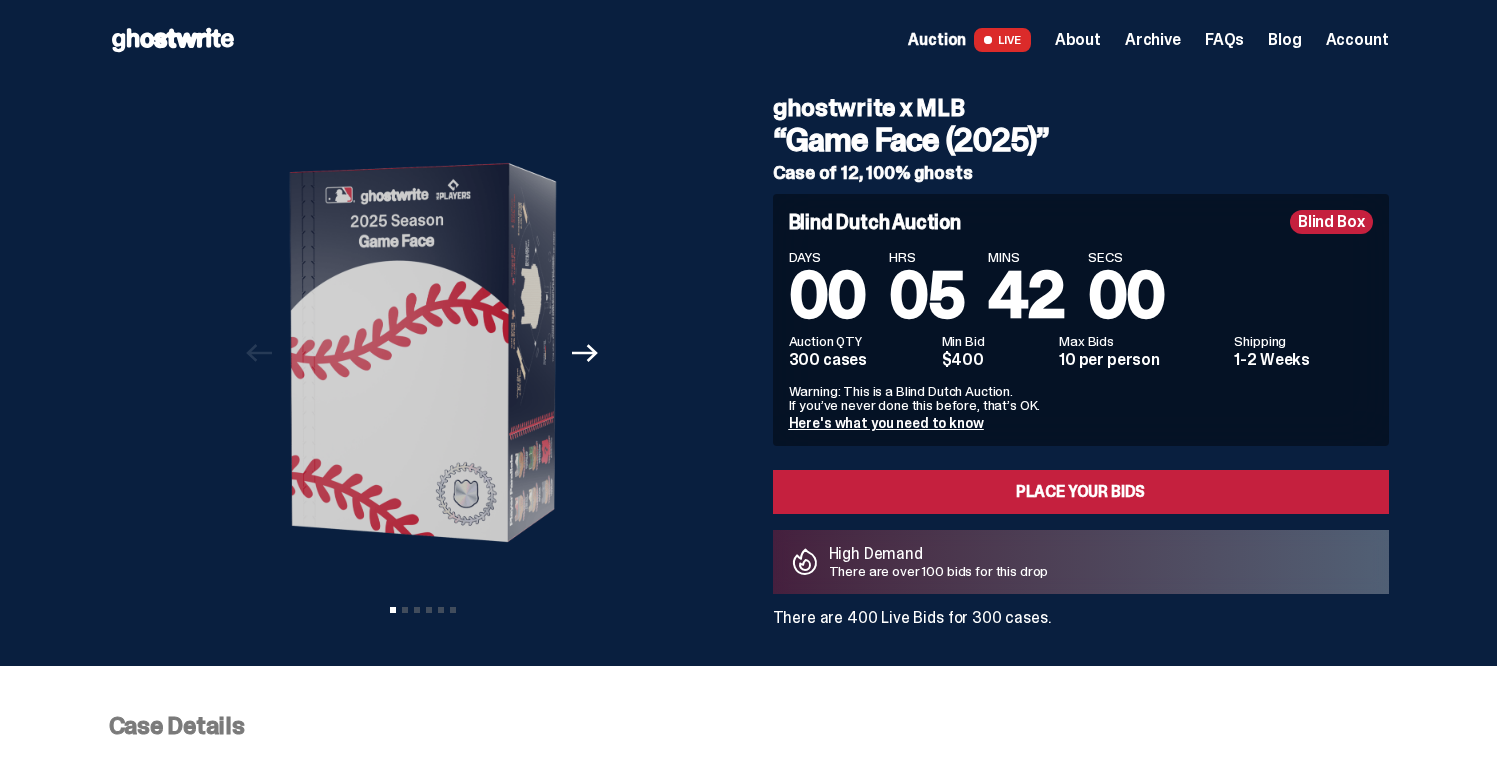 click on "Case of 12, 100% ghosts" at bounding box center (873, 173) 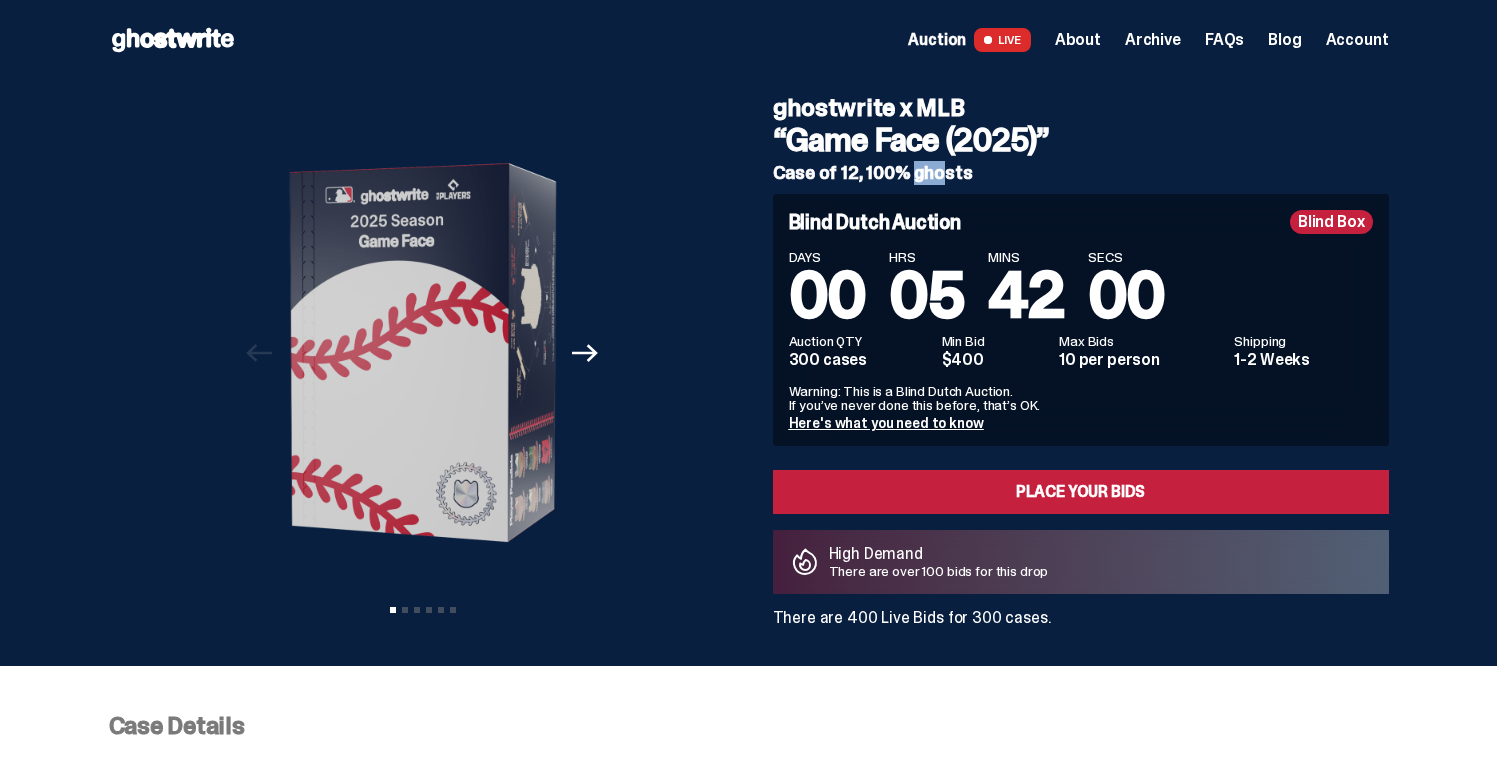 click on "Case of 12, 100% ghosts" at bounding box center [873, 173] 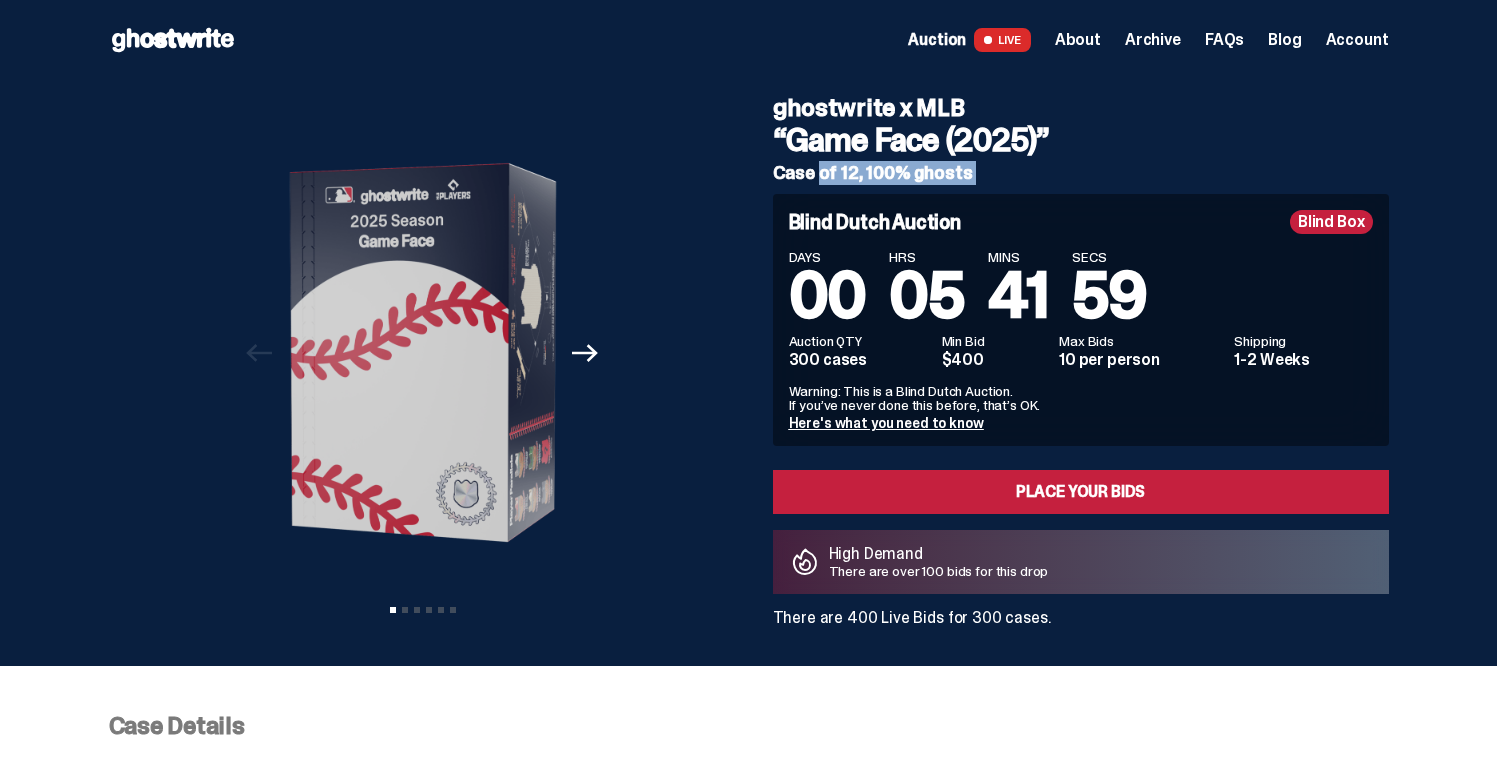 click on "Case of 12, 100% ghosts" at bounding box center (873, 173) 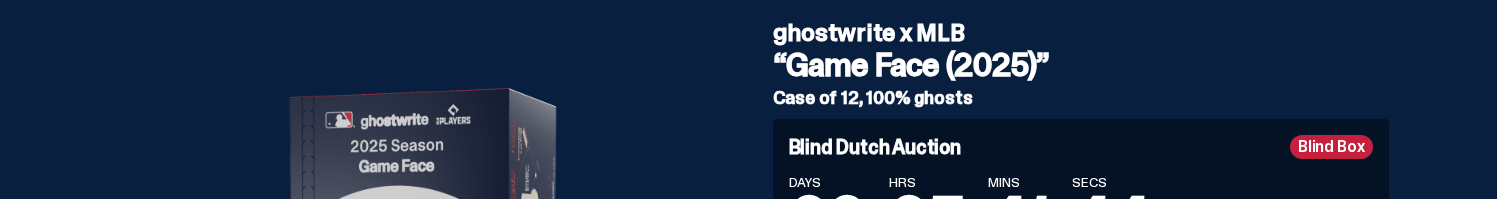 scroll, scrollTop: 87, scrollLeft: 0, axis: vertical 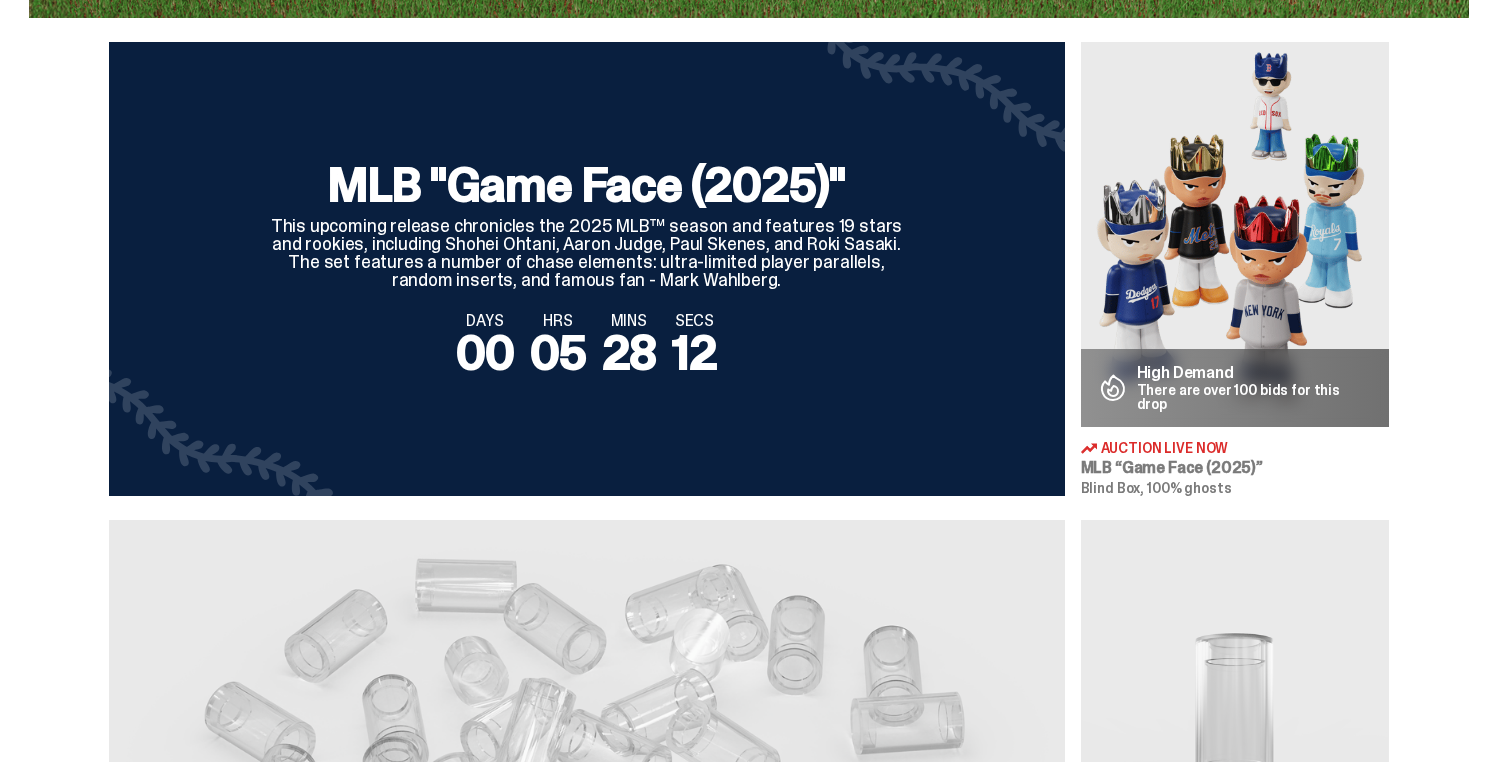 click on "MINS" at bounding box center [629, 321] 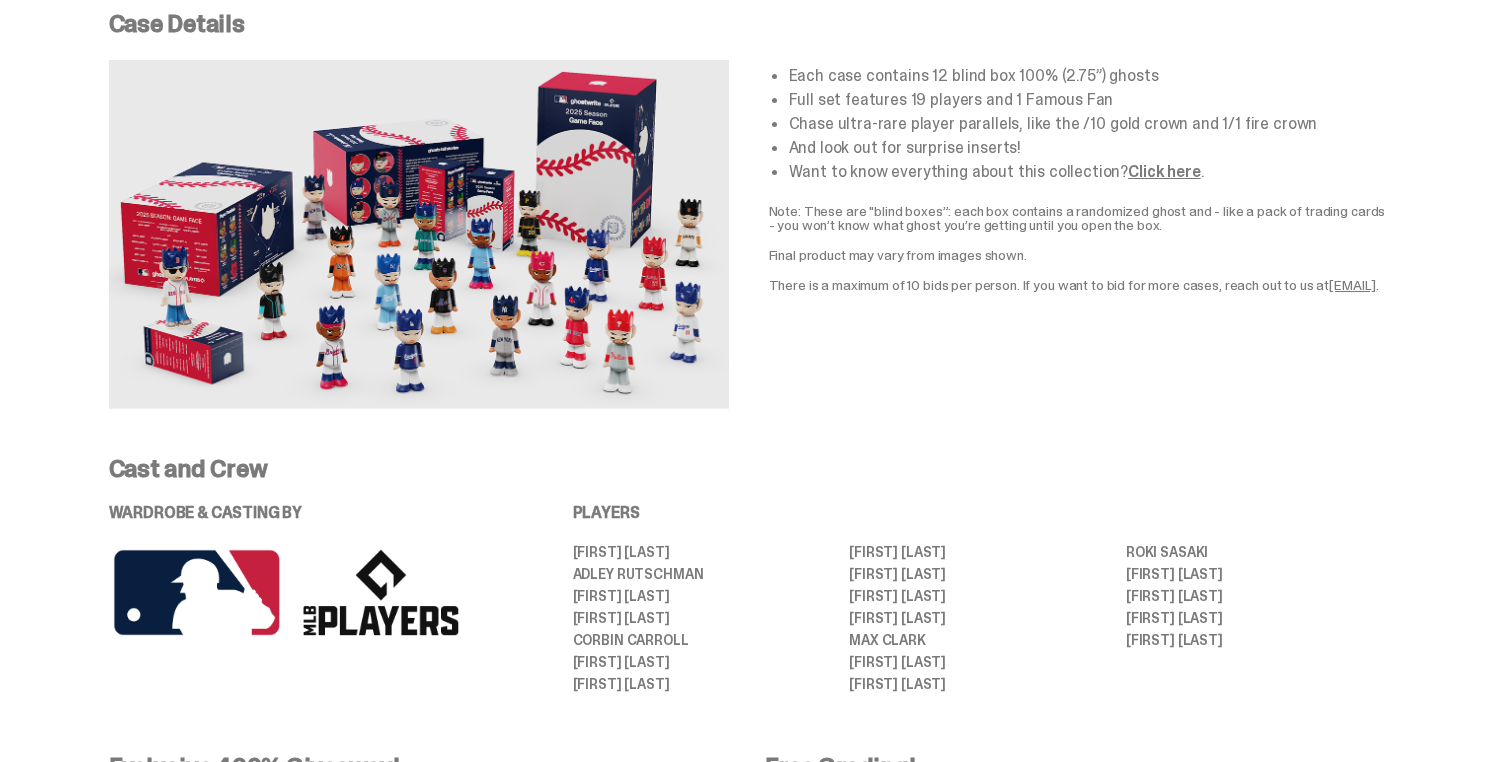 scroll, scrollTop: 0, scrollLeft: 0, axis: both 